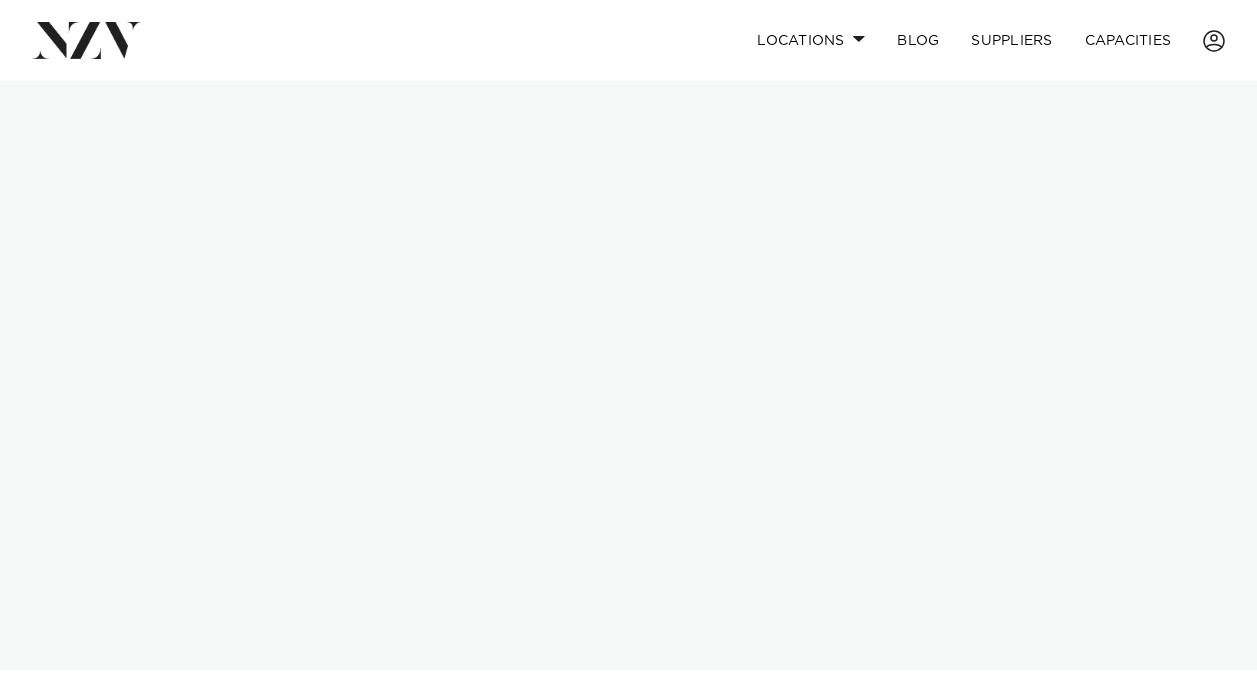 scroll, scrollTop: 0, scrollLeft: 0, axis: both 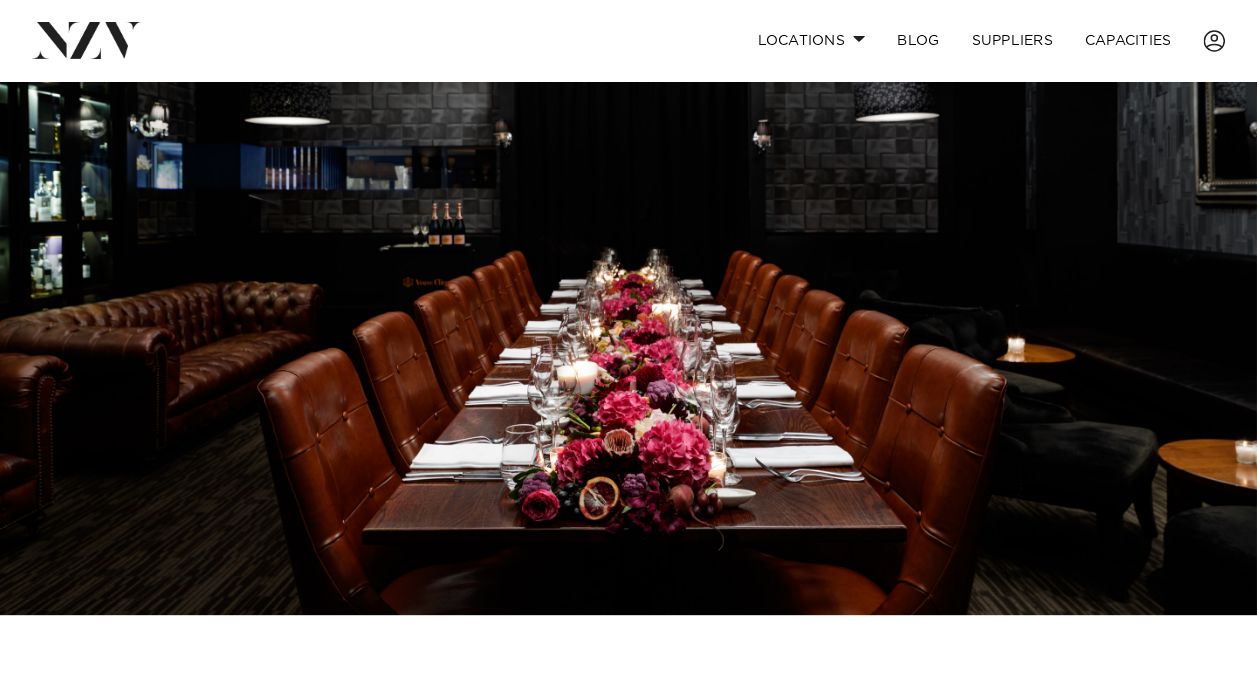 click at bounding box center (628, 320) 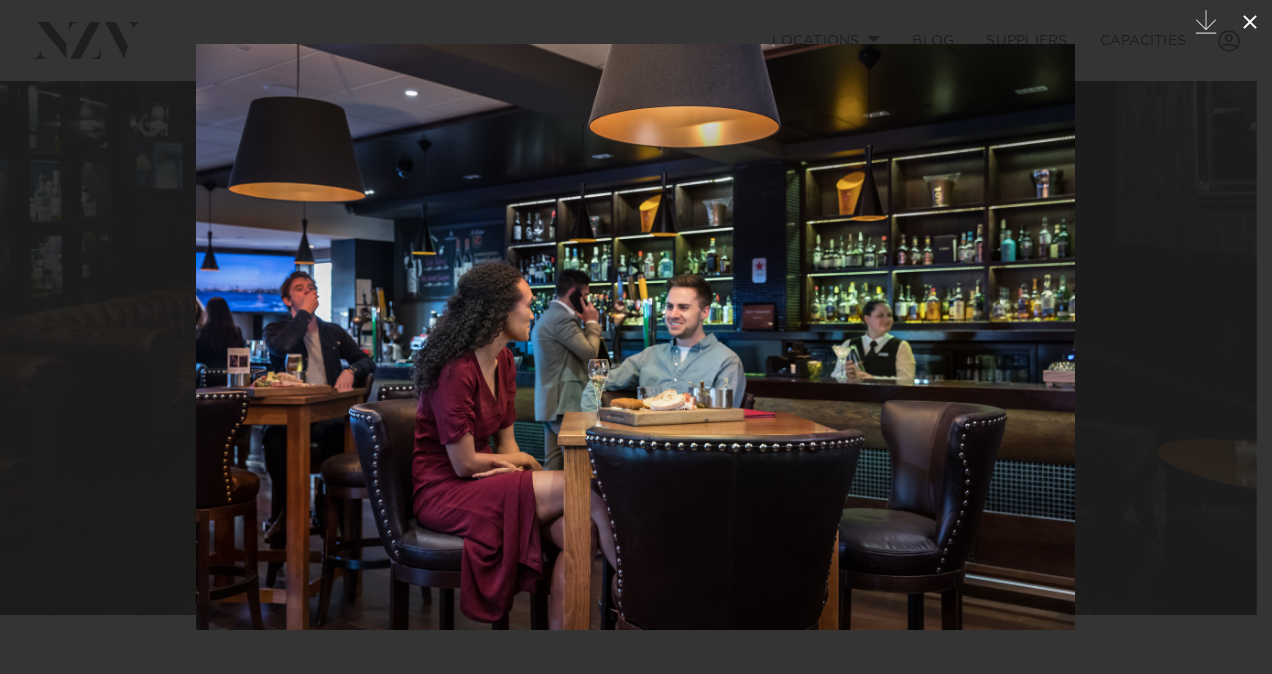 click 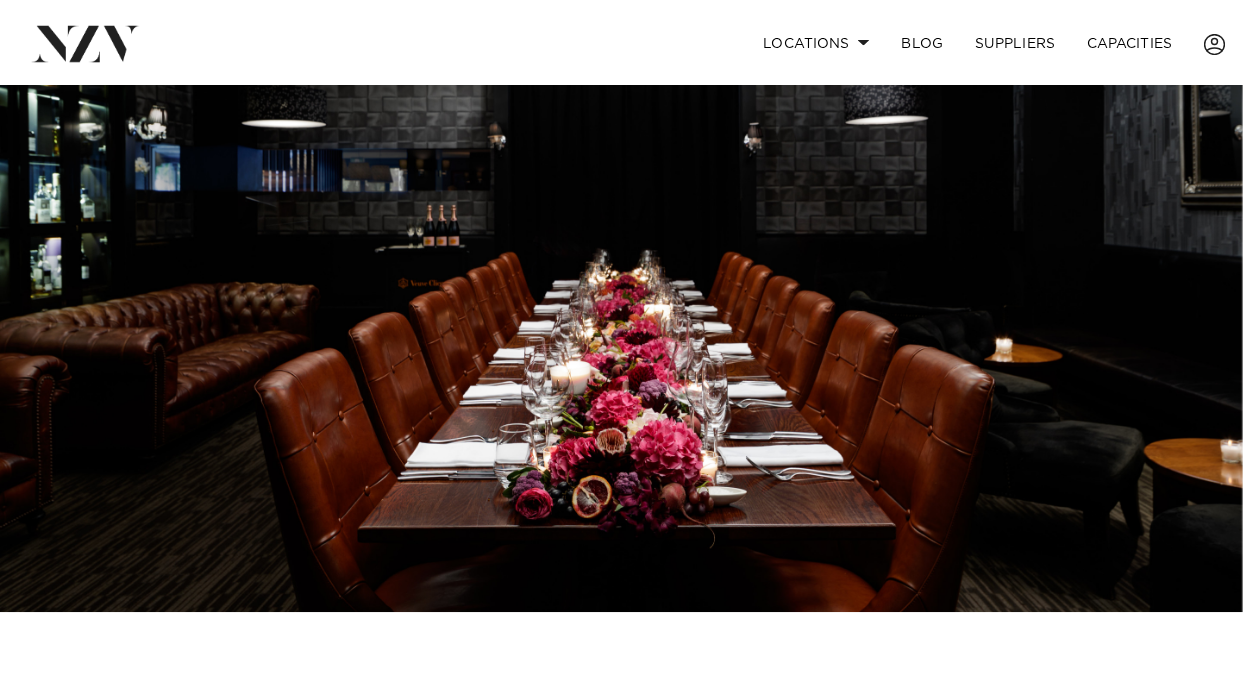 scroll, scrollTop: 0, scrollLeft: 0, axis: both 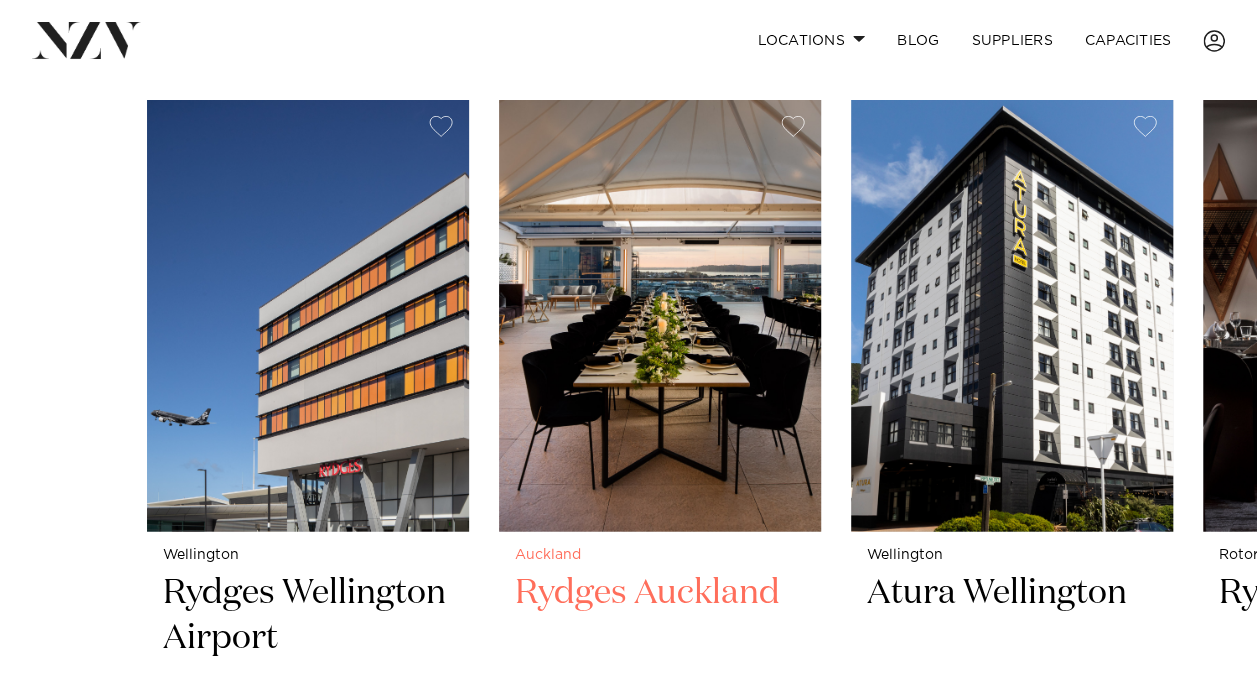 click at bounding box center (660, 316) 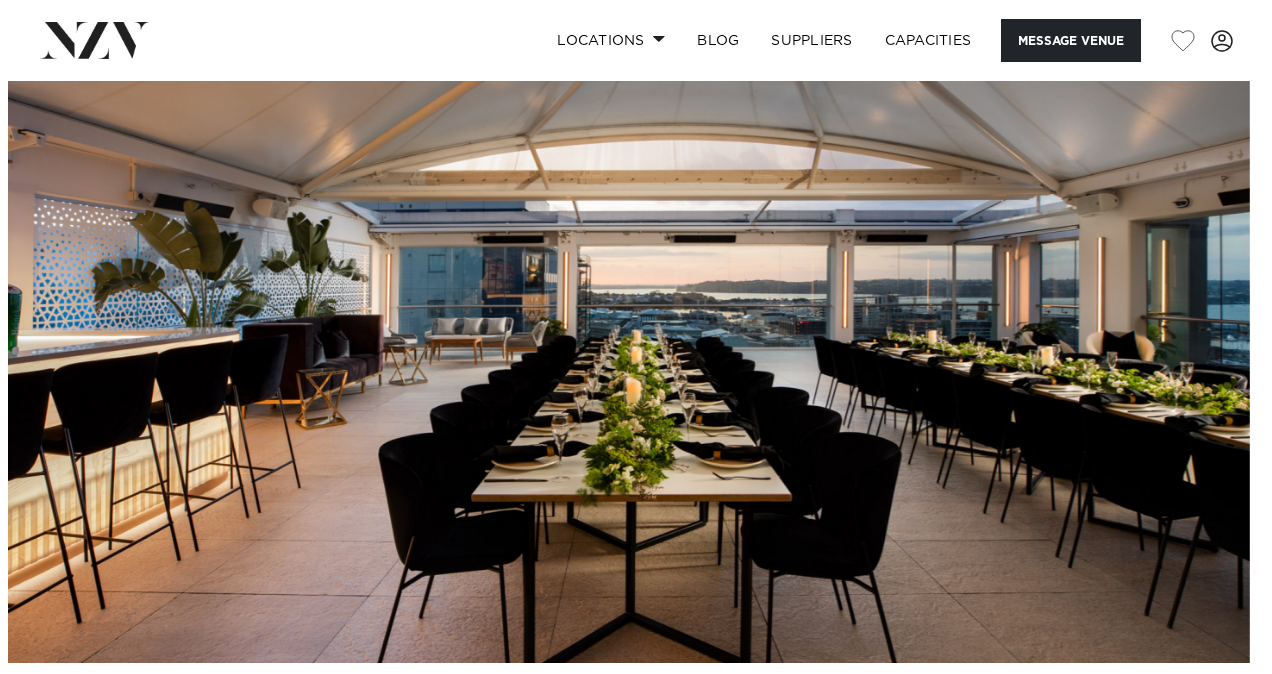 scroll, scrollTop: 0, scrollLeft: 0, axis: both 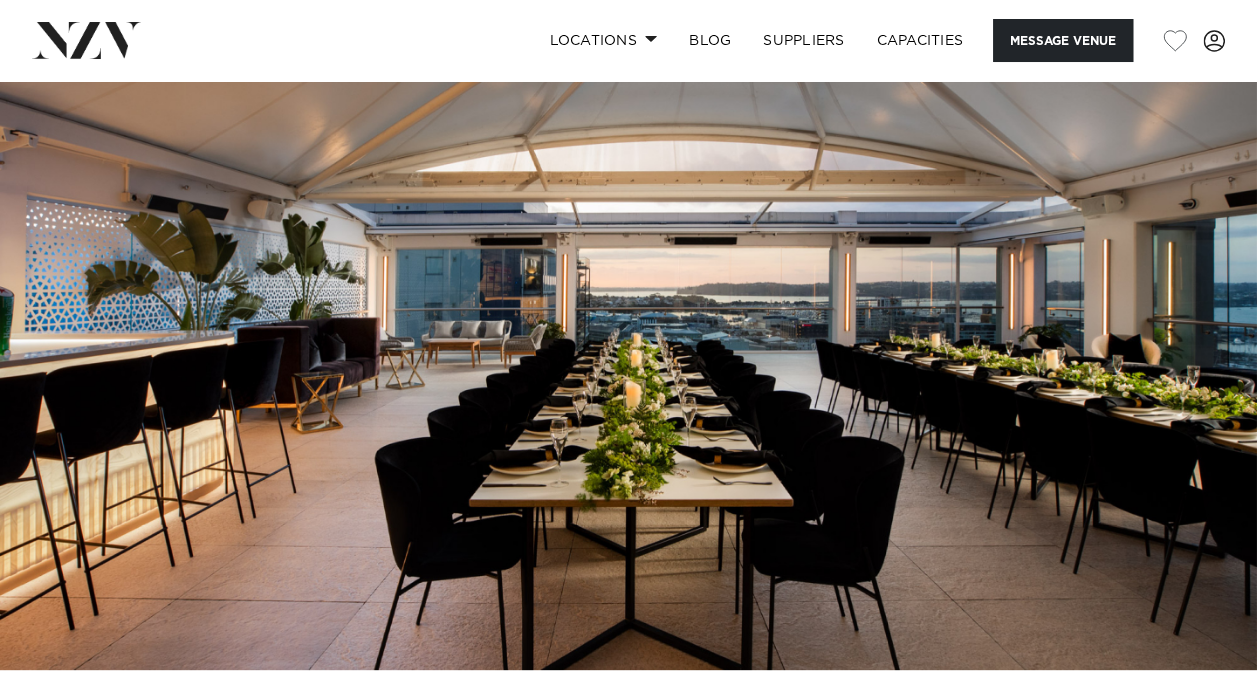 click at bounding box center (628, 375) 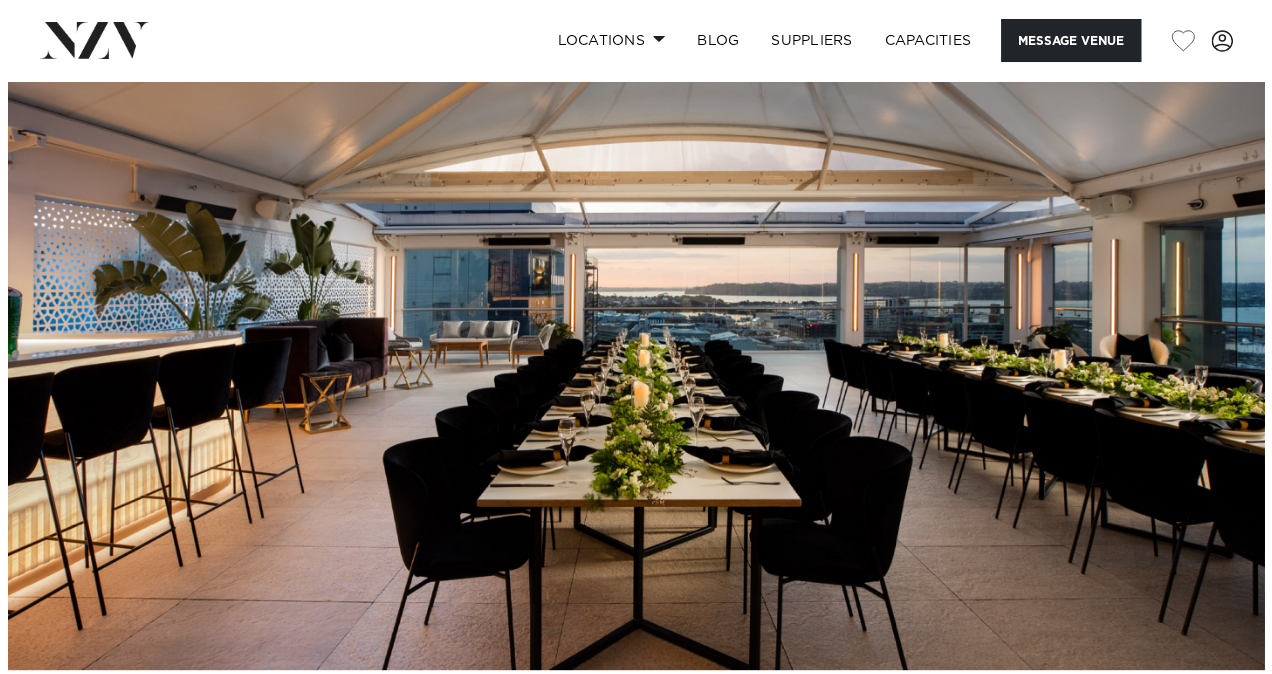 scroll, scrollTop: 91, scrollLeft: 0, axis: vertical 